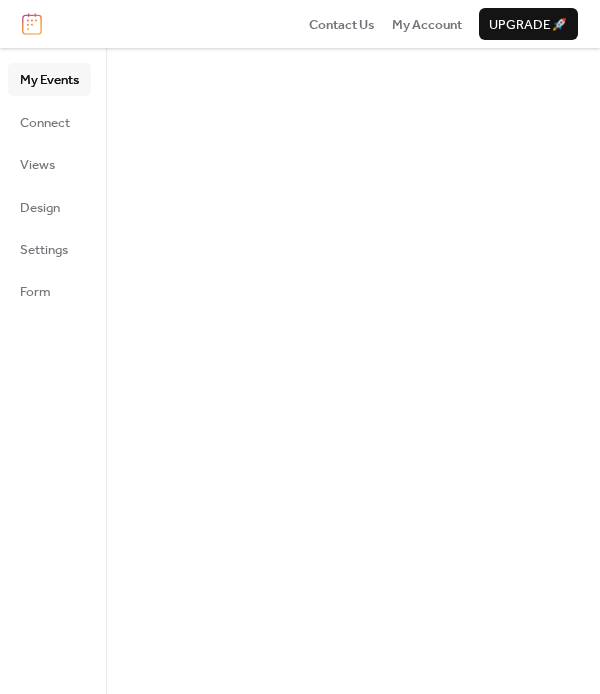scroll, scrollTop: 0, scrollLeft: 0, axis: both 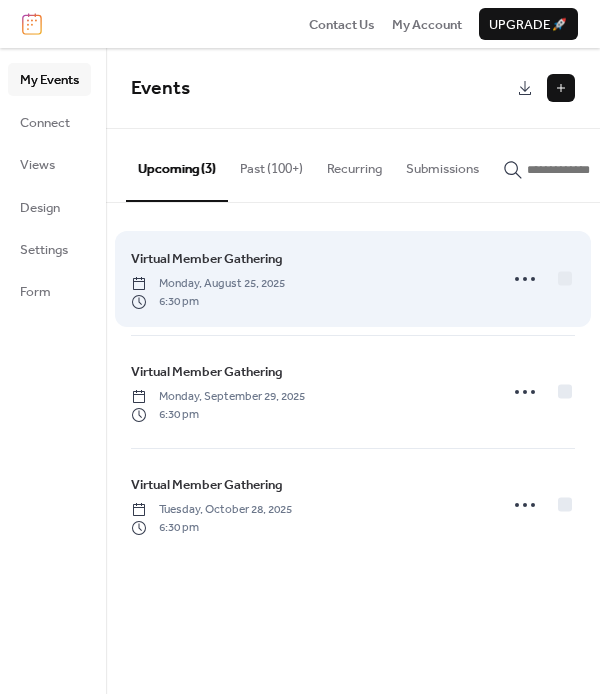 click on "Virtual Member Gathering" at bounding box center [207, 259] 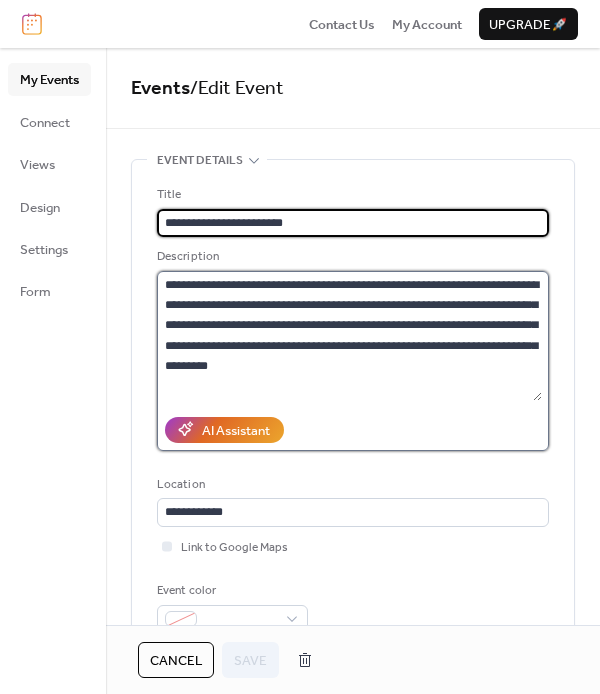 click on "**********" at bounding box center [349, 336] 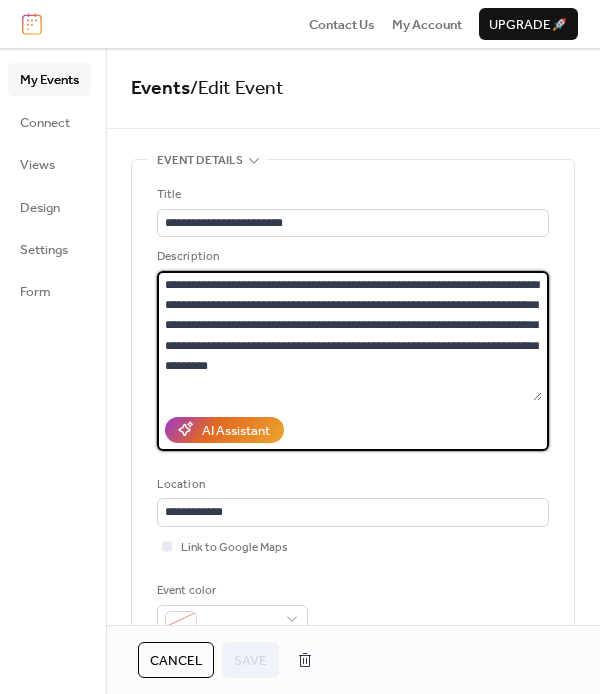 click on "**********" at bounding box center [349, 336] 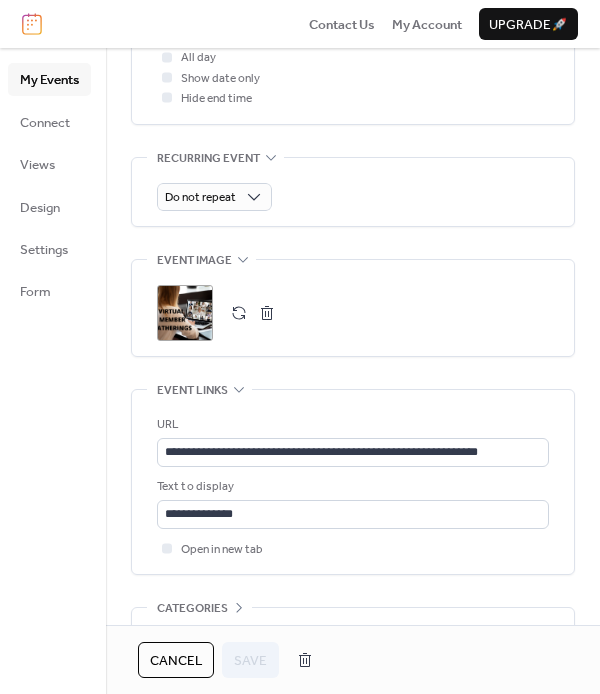 scroll, scrollTop: 856, scrollLeft: 0, axis: vertical 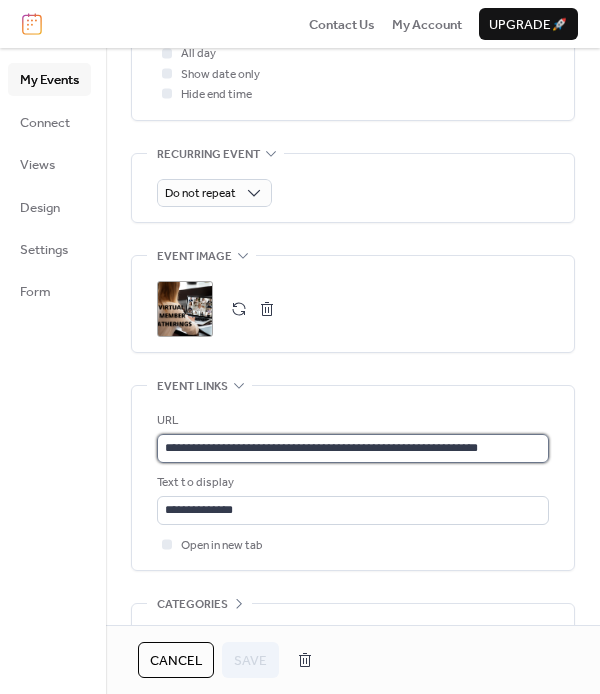 click on "**********" at bounding box center (353, 448) 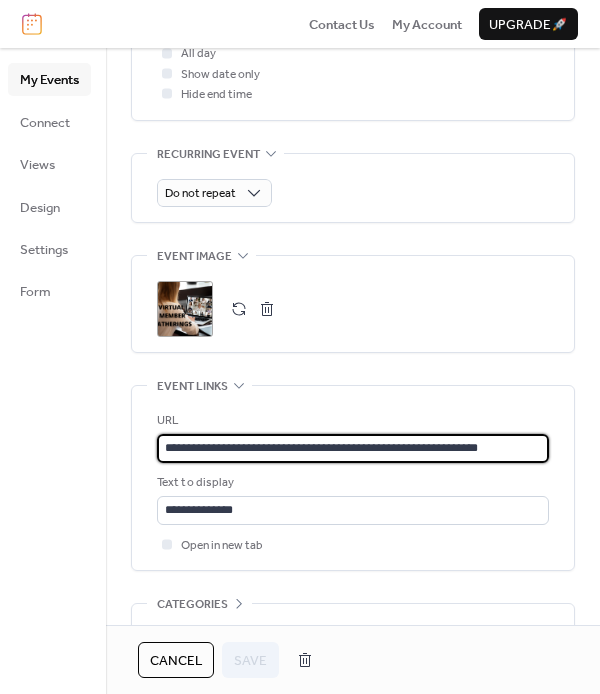 click on "**********" at bounding box center (353, 448) 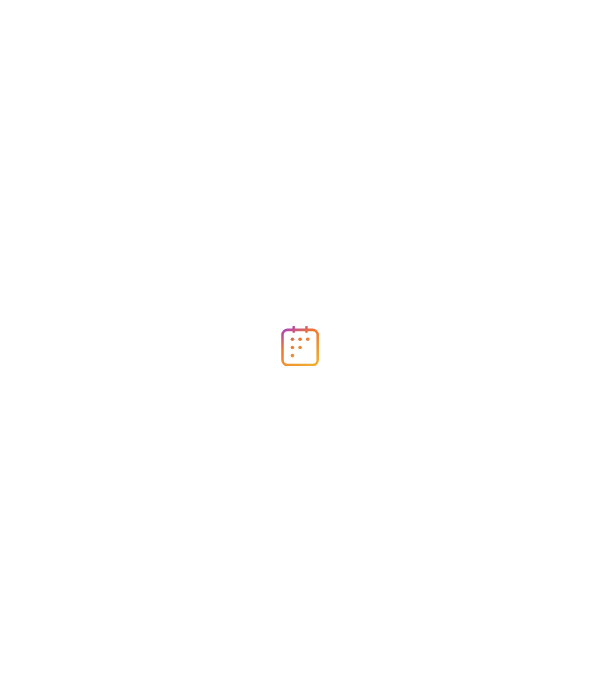 scroll, scrollTop: 0, scrollLeft: 0, axis: both 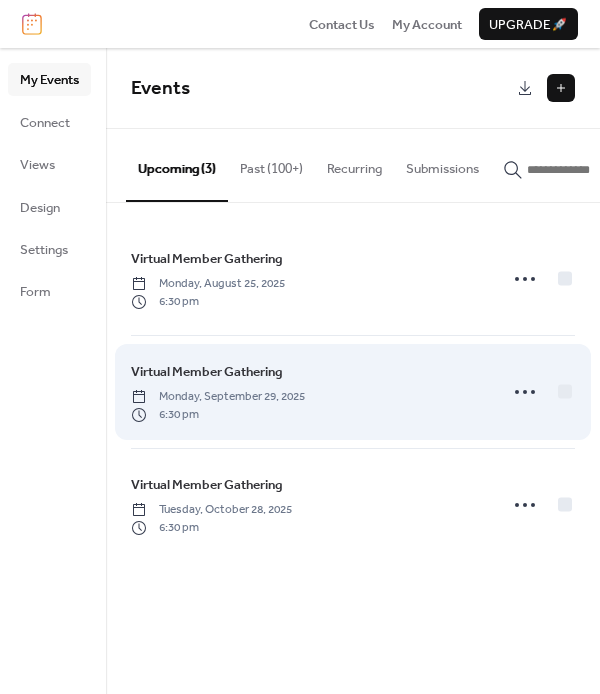 click on "Virtual Member Gathering" at bounding box center (207, 372) 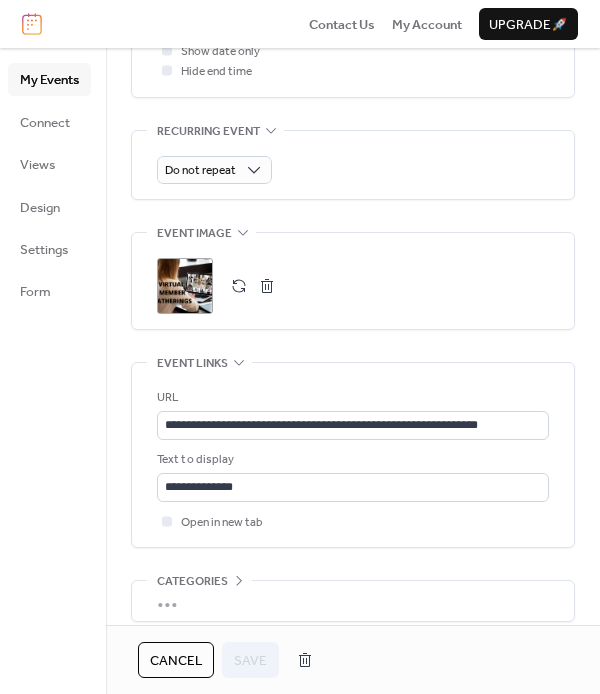 scroll, scrollTop: 900, scrollLeft: 0, axis: vertical 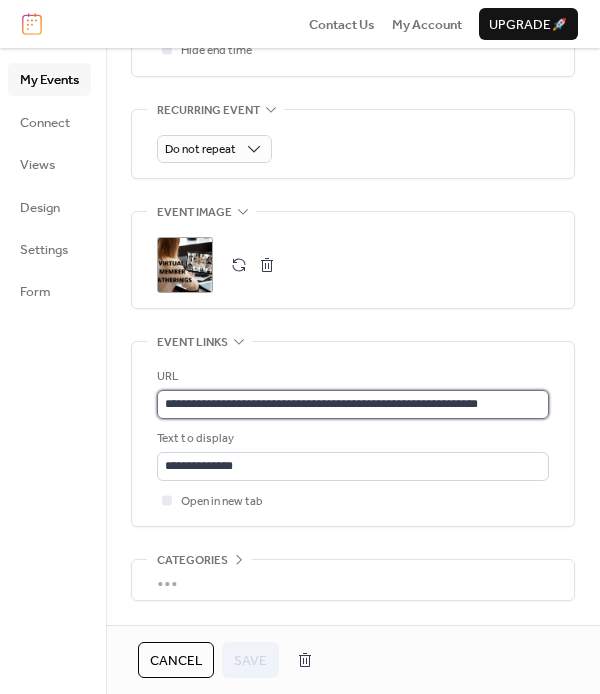 click on "**********" at bounding box center (353, 404) 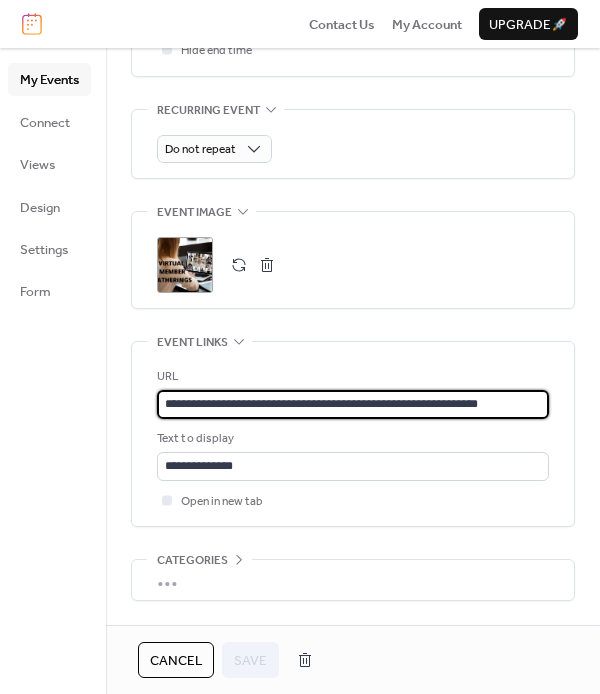 click on "**********" at bounding box center (353, 404) 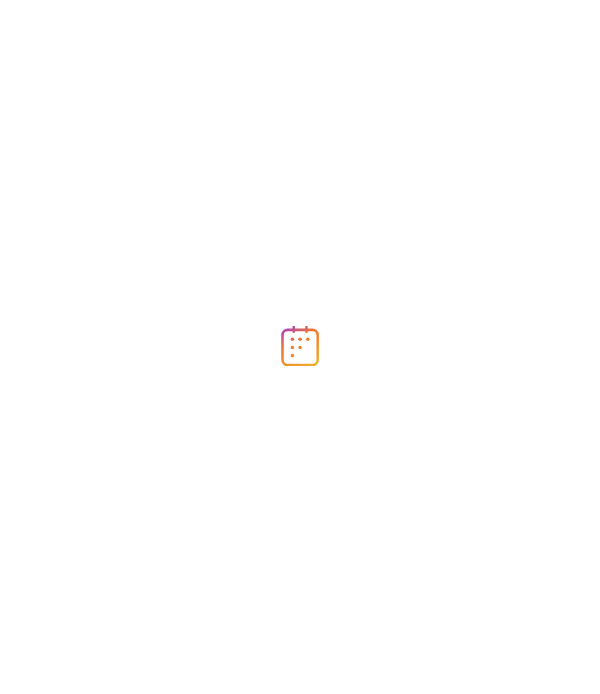 scroll, scrollTop: 0, scrollLeft: 0, axis: both 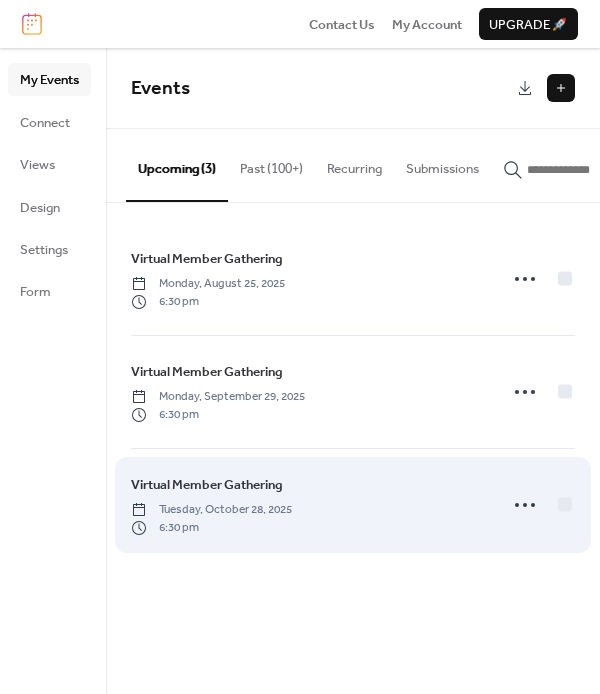 click on "Virtual Member Gathering" at bounding box center (207, 485) 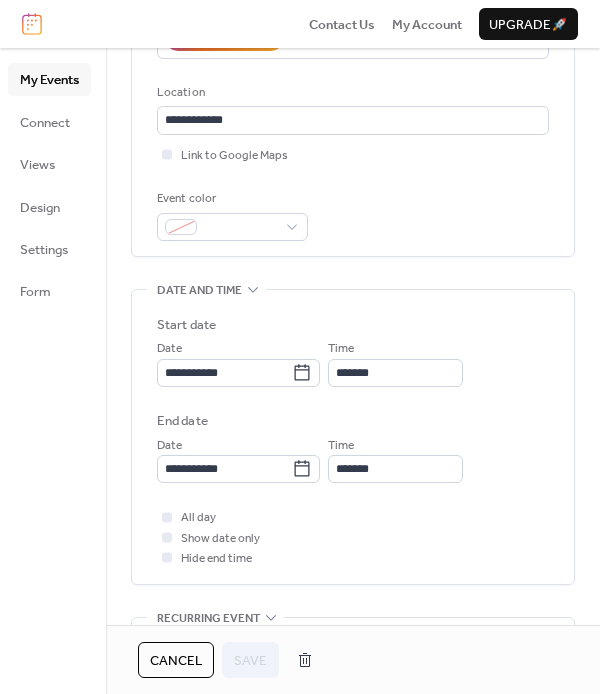 scroll, scrollTop: 394, scrollLeft: 0, axis: vertical 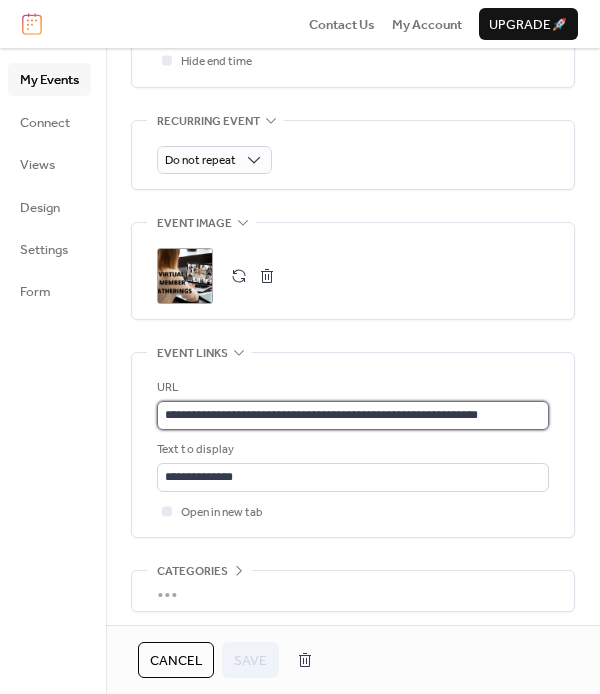 click on "**********" at bounding box center (353, 415) 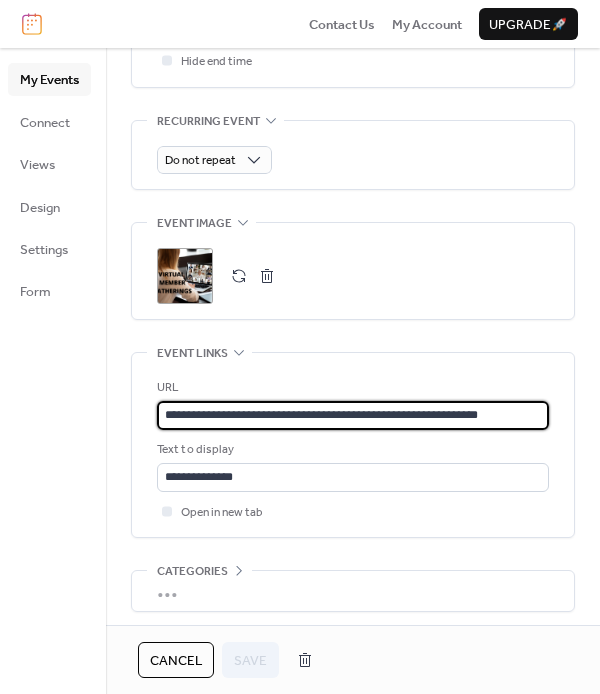 click on "**********" at bounding box center [353, 415] 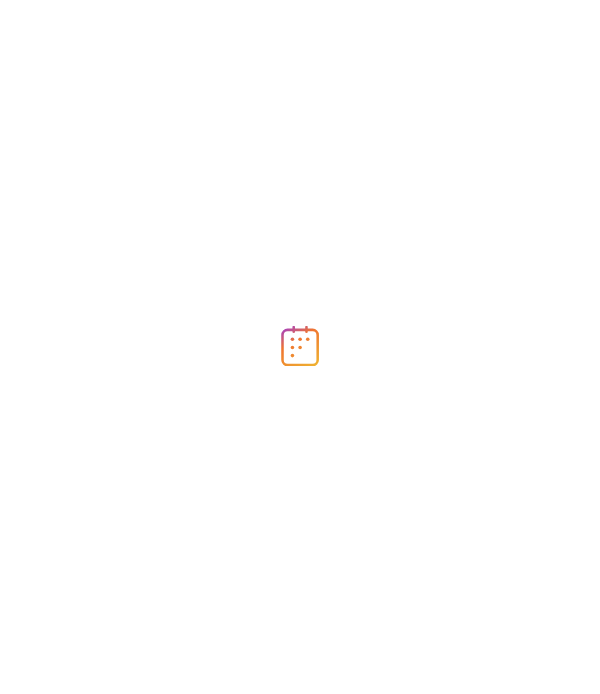 scroll, scrollTop: 0, scrollLeft: 0, axis: both 